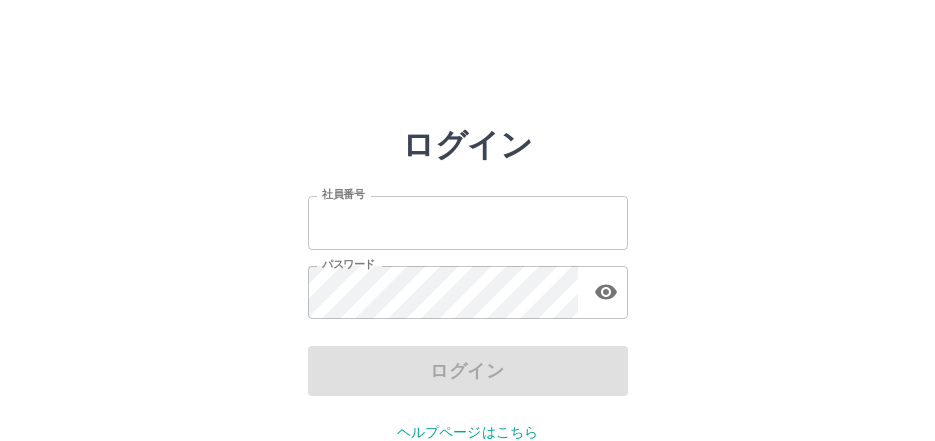 scroll, scrollTop: 0, scrollLeft: 0, axis: both 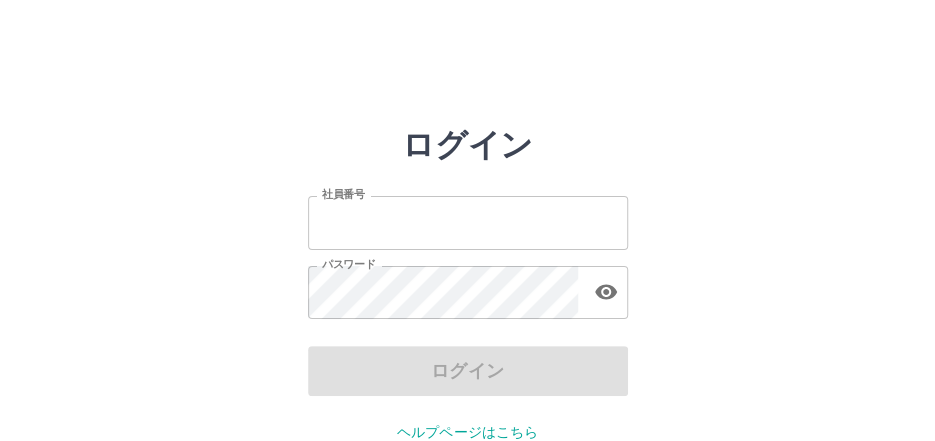 type on "*******" 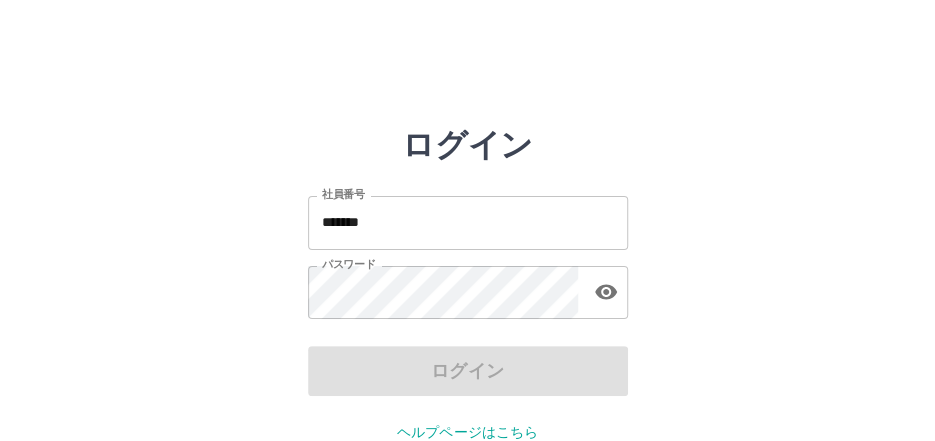 click on "ログイン" at bounding box center (468, 371) 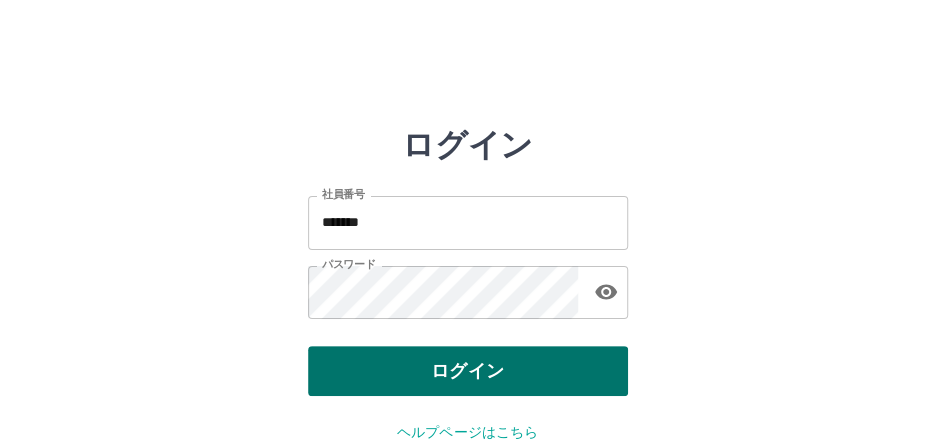 click on "ログイン" at bounding box center [468, 371] 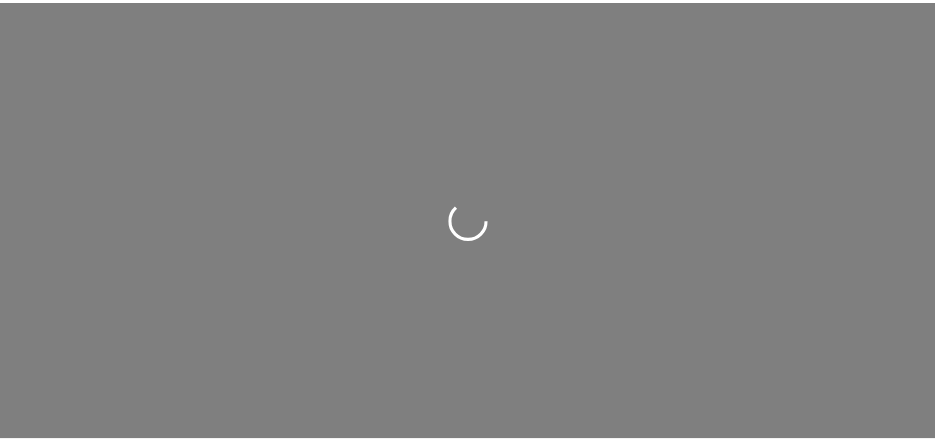 scroll, scrollTop: 0, scrollLeft: 0, axis: both 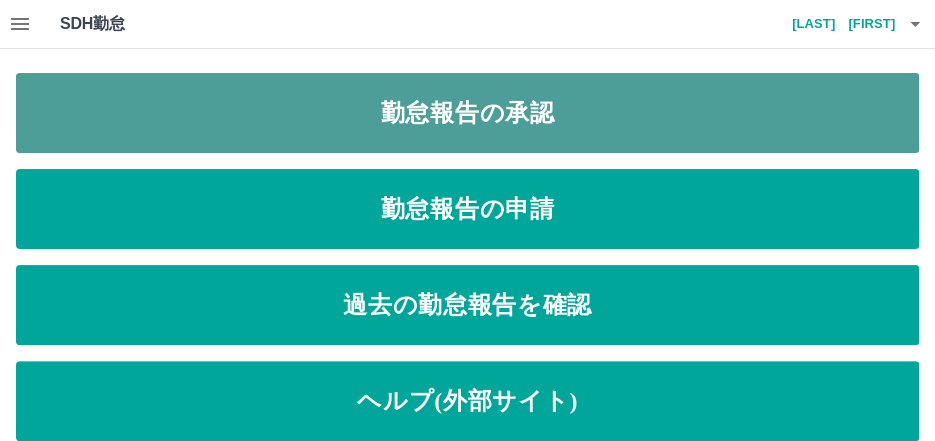 click on "勤怠報告の承認" at bounding box center [467, 113] 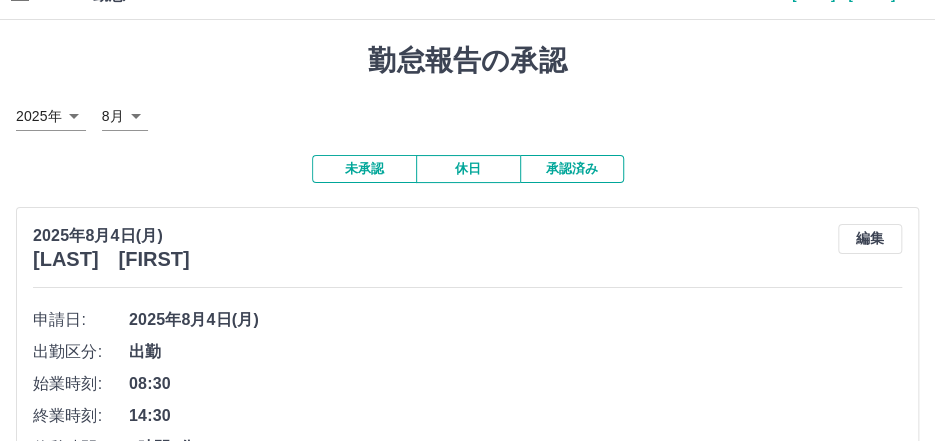 scroll, scrollTop: 0, scrollLeft: 0, axis: both 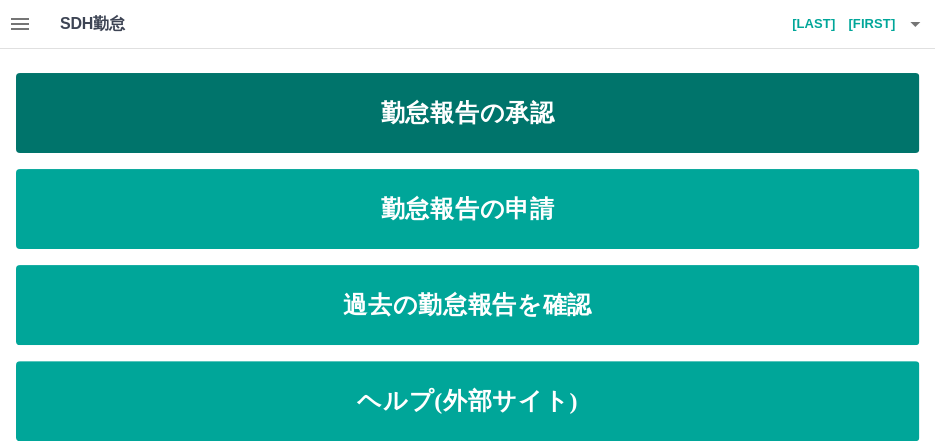 click on "勤怠報告の承認" at bounding box center [467, 113] 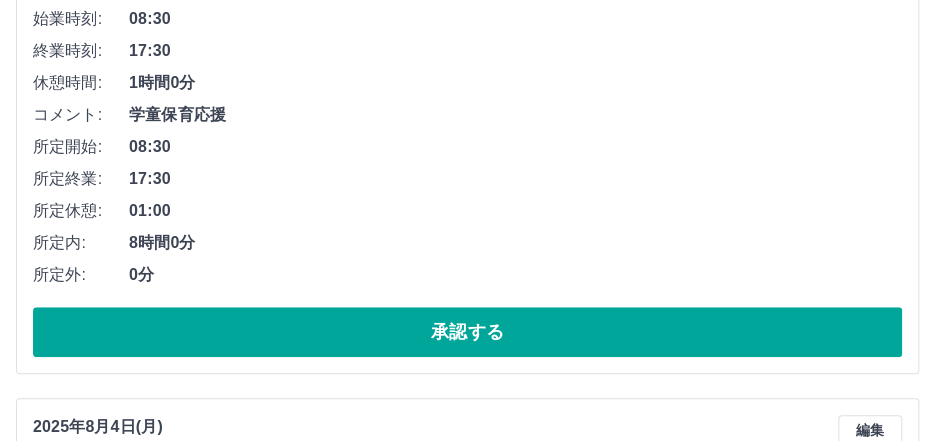 scroll, scrollTop: 399, scrollLeft: 0, axis: vertical 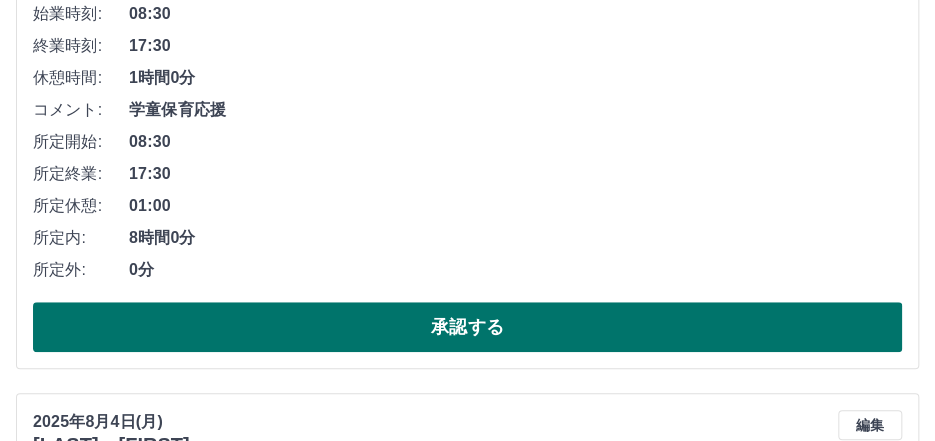drag, startPoint x: 348, startPoint y: 339, endPoint x: 338, endPoint y: 332, distance: 12.206555 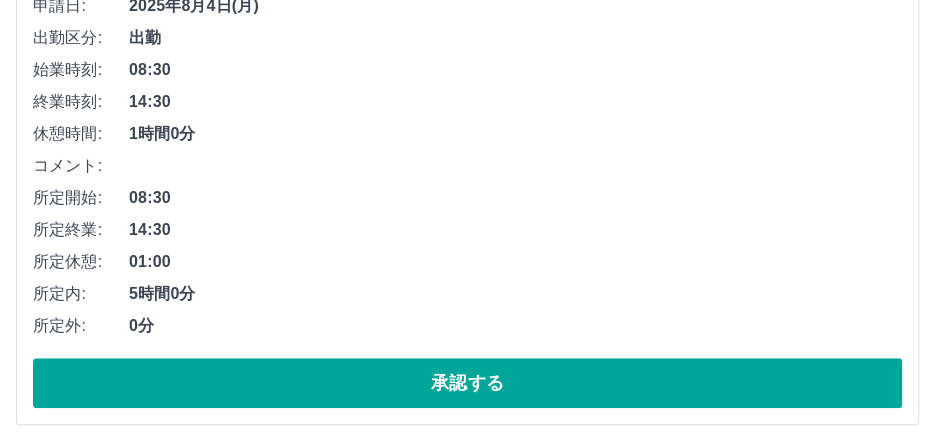 scroll, scrollTop: 349, scrollLeft: 0, axis: vertical 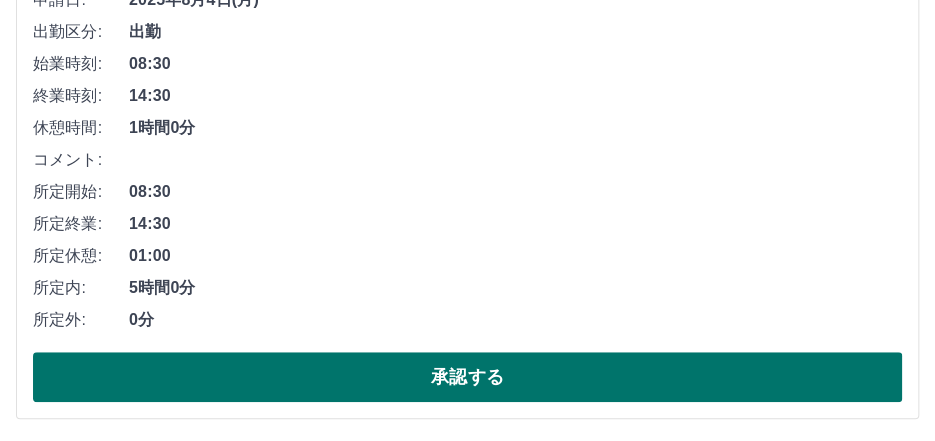 click on "承認する" at bounding box center [467, 377] 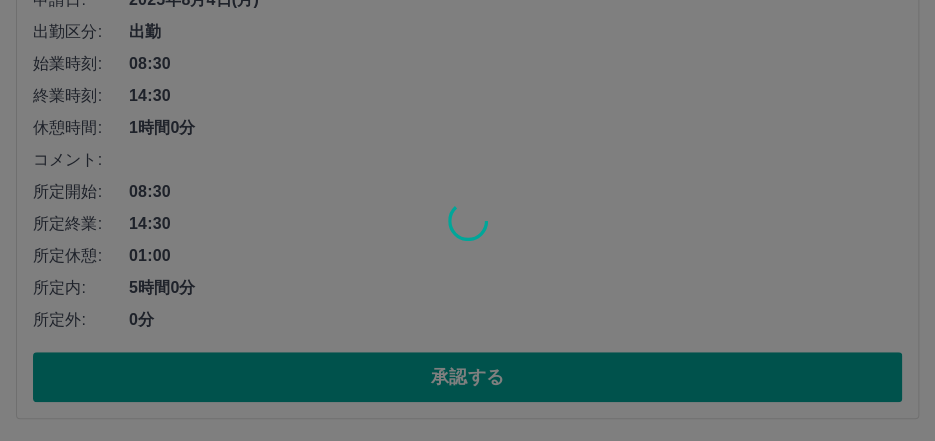 scroll, scrollTop: 0, scrollLeft: 0, axis: both 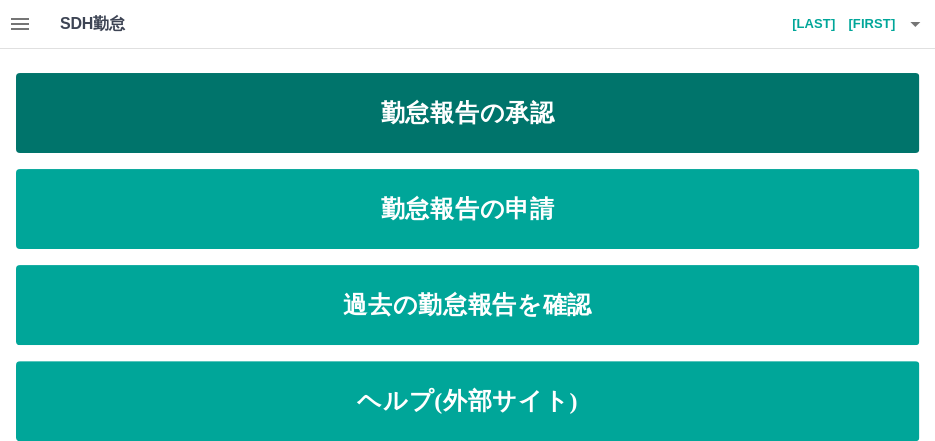 click on "勤怠報告の承認" at bounding box center [467, 113] 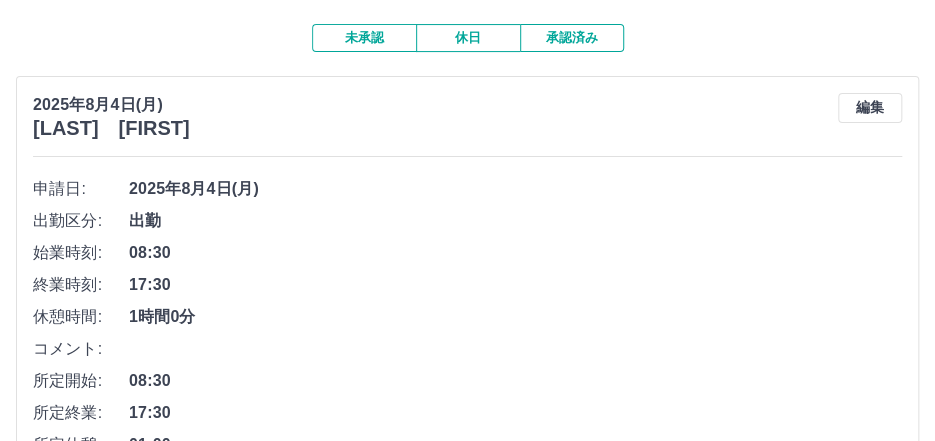 scroll, scrollTop: 320, scrollLeft: 0, axis: vertical 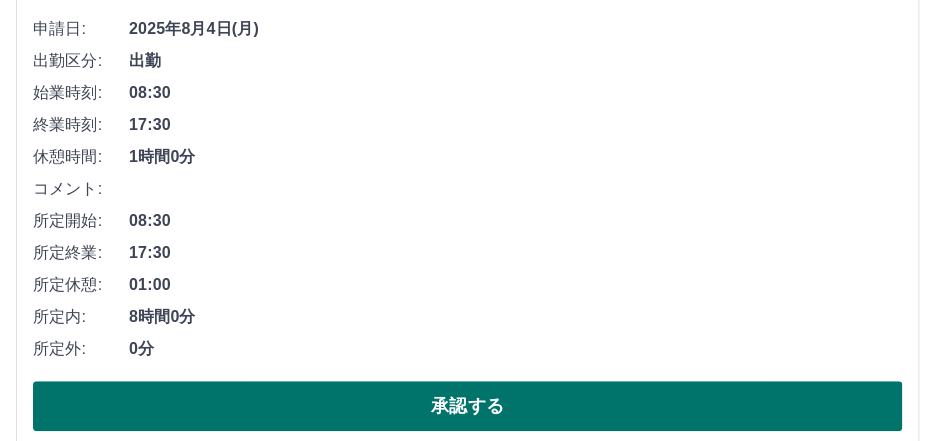 click on "承認する" at bounding box center [467, 406] 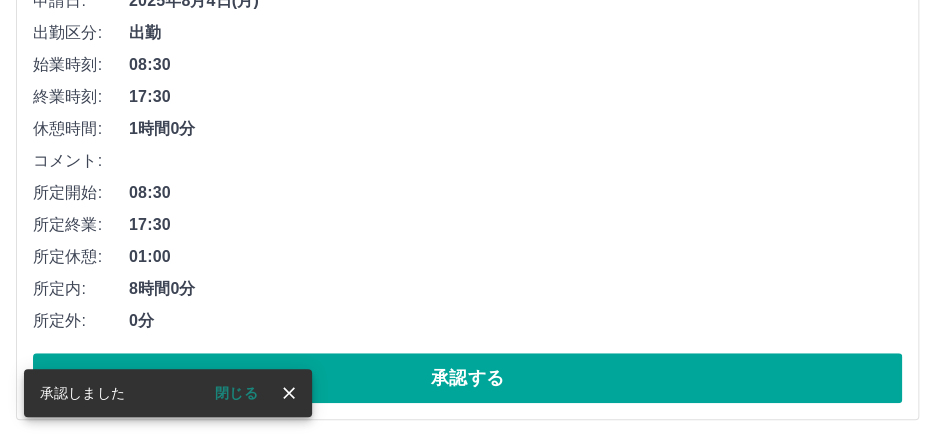 scroll, scrollTop: 349, scrollLeft: 0, axis: vertical 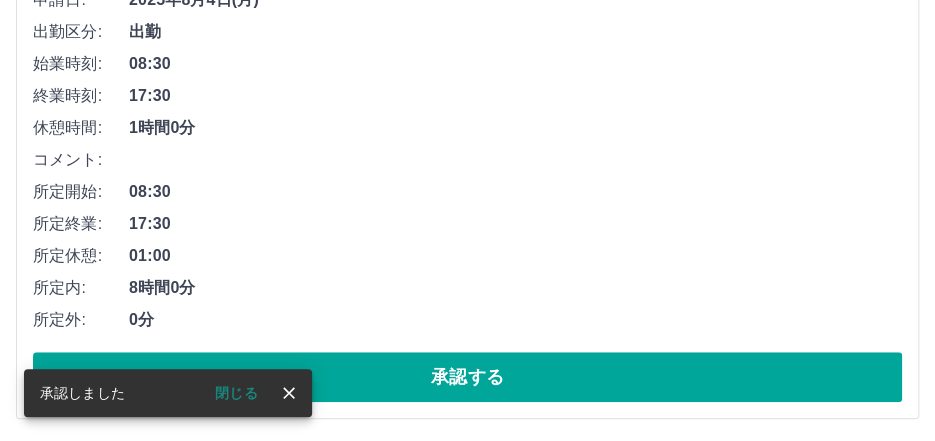 click on "承認する" at bounding box center [467, 377] 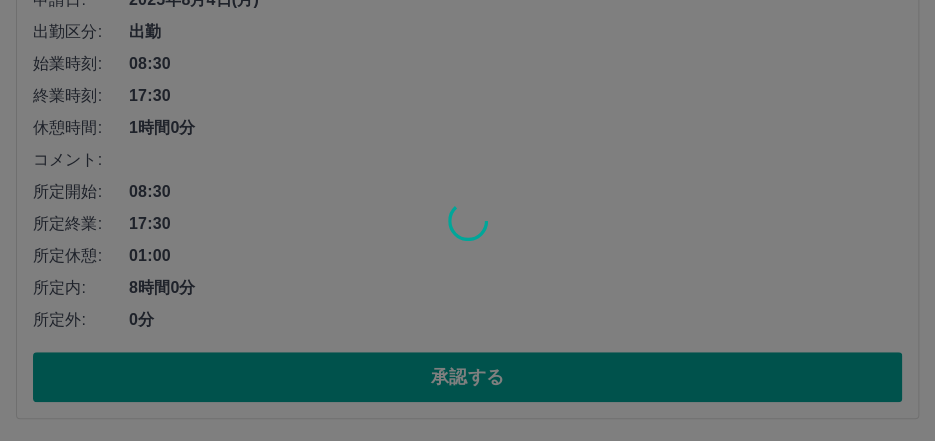 scroll, scrollTop: 0, scrollLeft: 0, axis: both 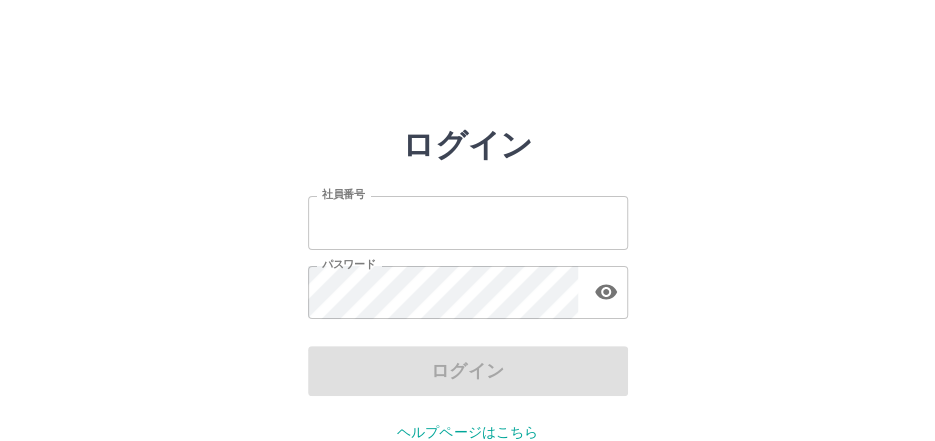 type on "*******" 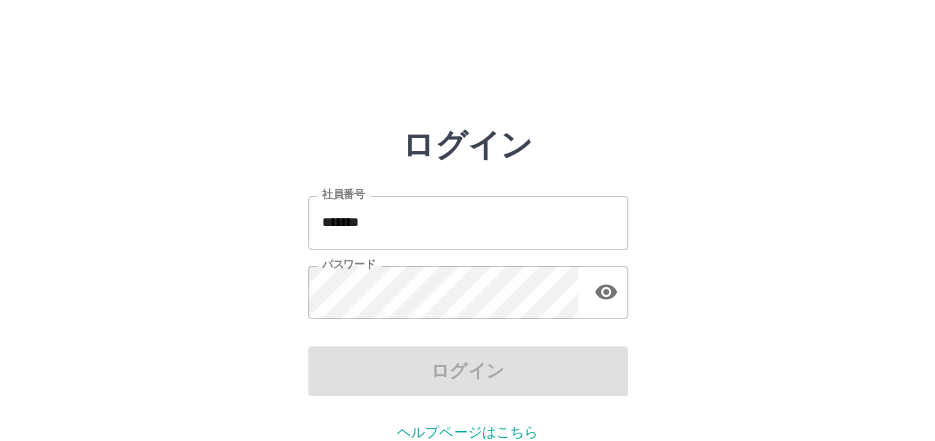 click on "ログイン" at bounding box center [468, 371] 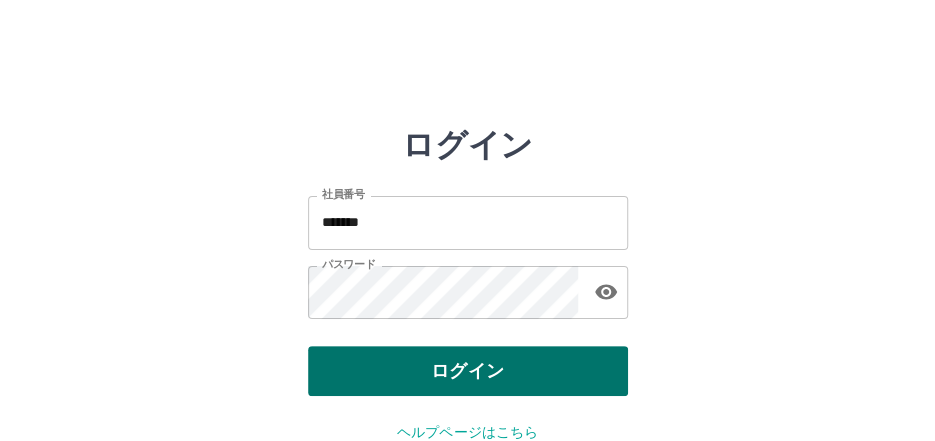 drag, startPoint x: 455, startPoint y: 367, endPoint x: 469, endPoint y: 371, distance: 14.56022 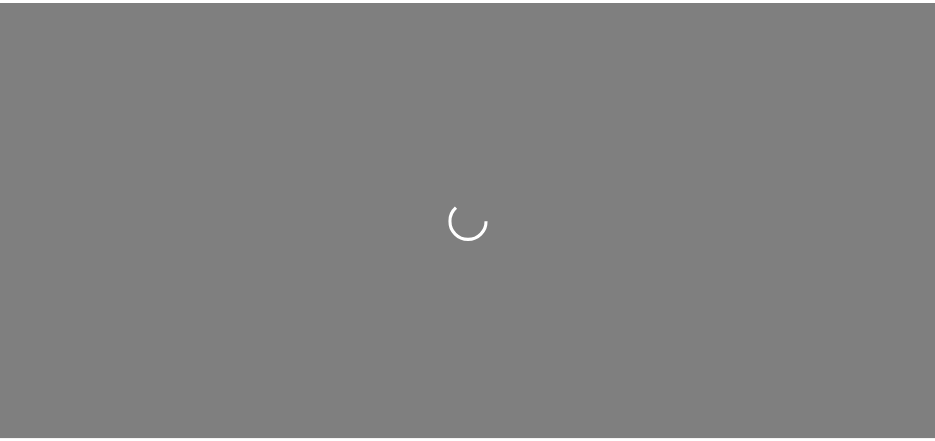 scroll, scrollTop: 0, scrollLeft: 0, axis: both 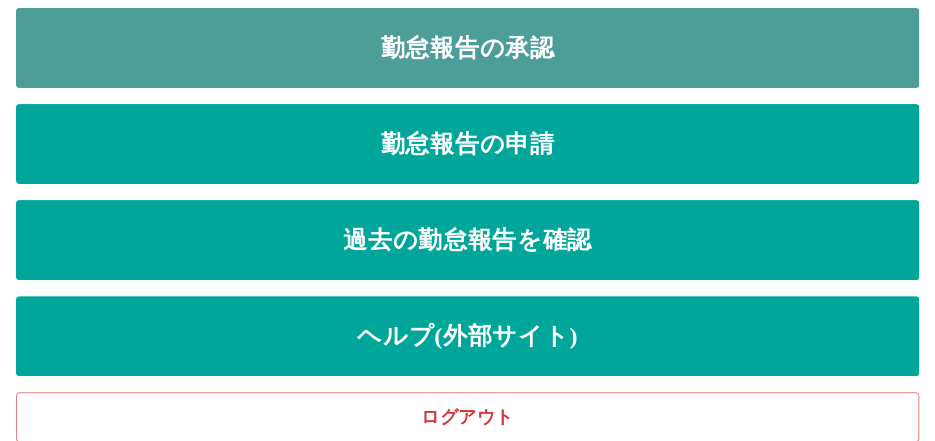 click on "勤怠報告の承認" at bounding box center [467, 48] 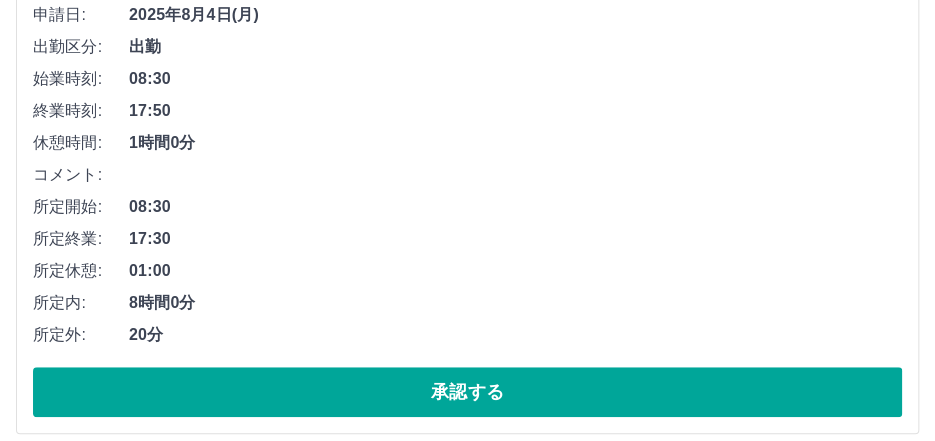 scroll, scrollTop: 480, scrollLeft: 0, axis: vertical 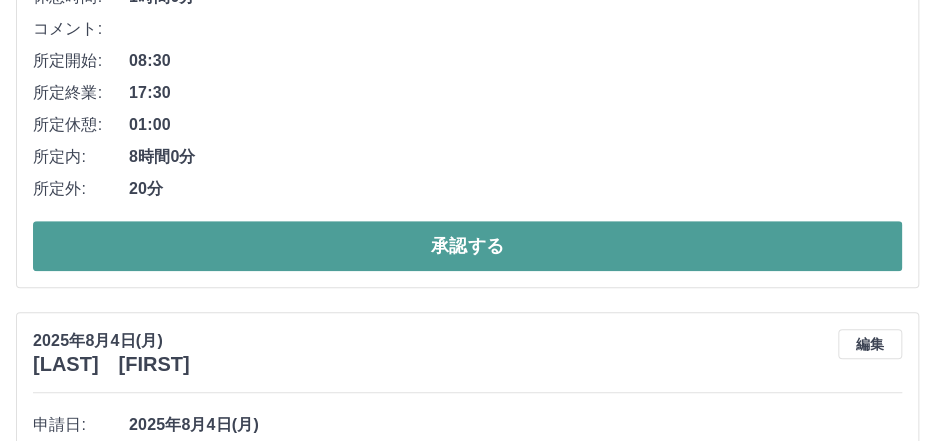 click on "承認する" at bounding box center (467, 246) 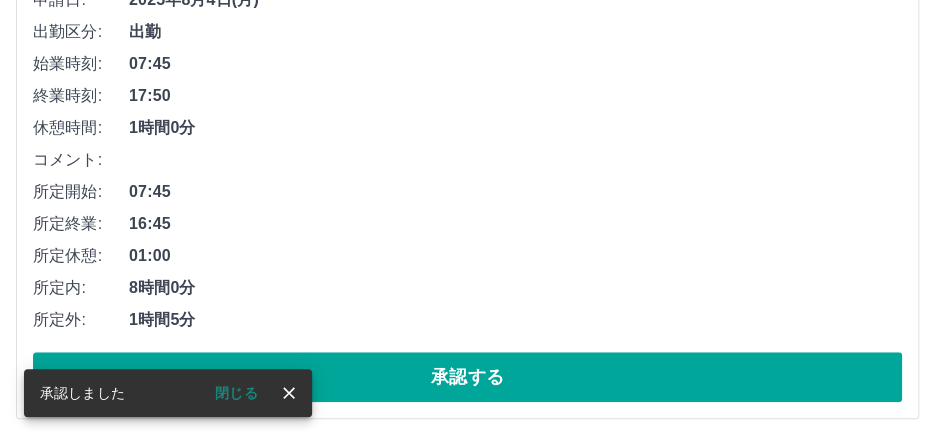 scroll, scrollTop: 349, scrollLeft: 0, axis: vertical 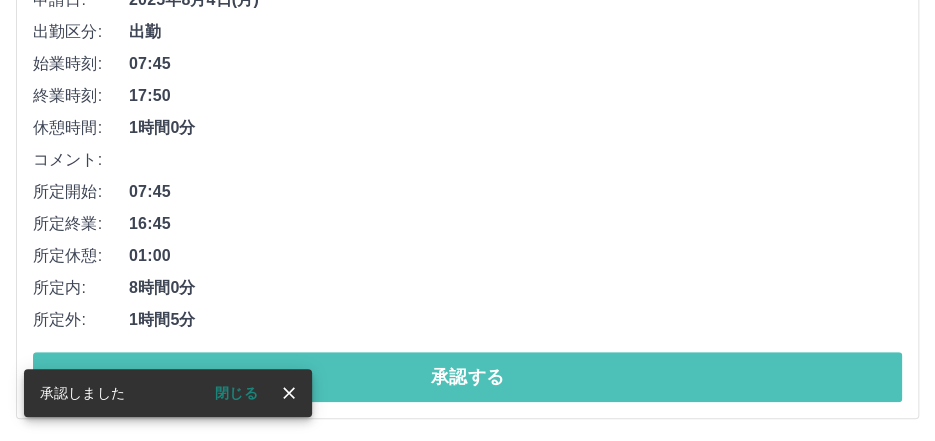 drag, startPoint x: 353, startPoint y: 372, endPoint x: 408, endPoint y: 277, distance: 109.77249 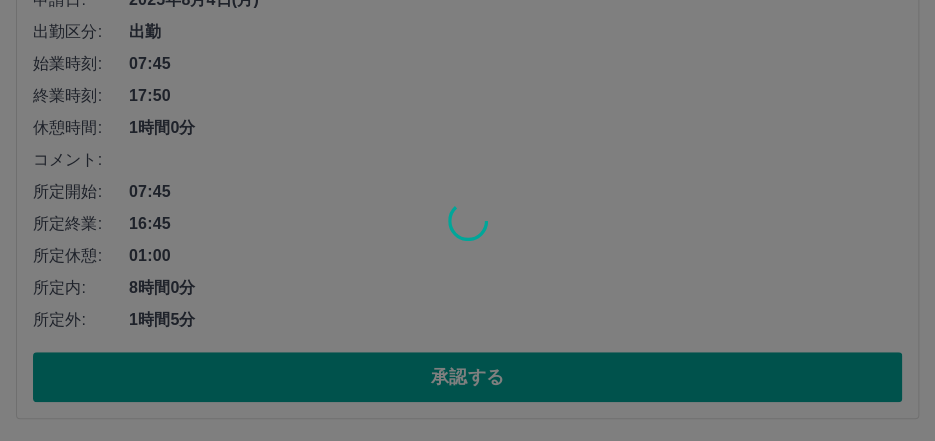 scroll, scrollTop: 0, scrollLeft: 0, axis: both 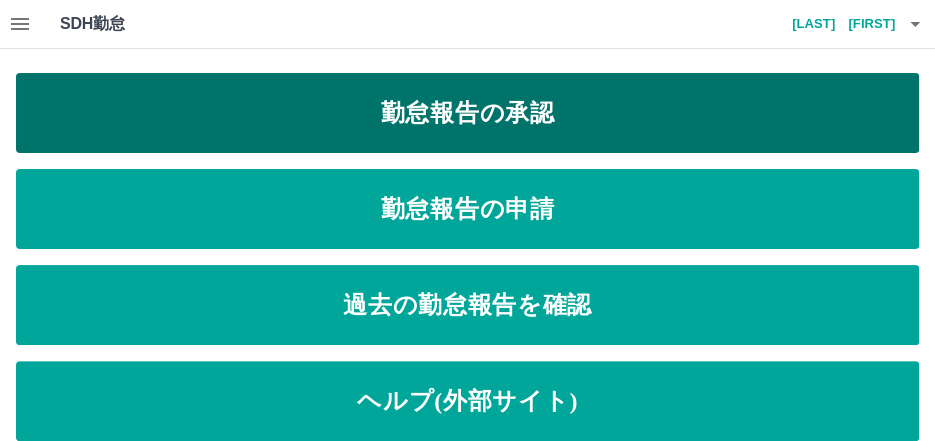click on "勤怠報告の承認" at bounding box center (467, 113) 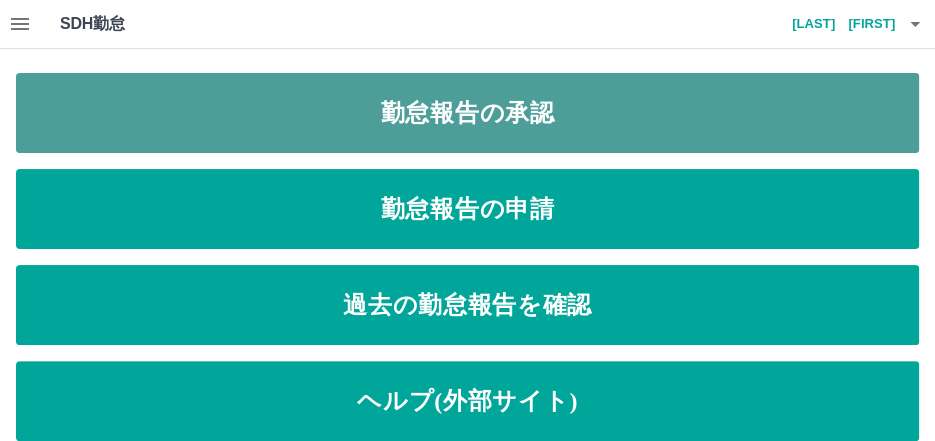 click on "勤怠報告の承認" at bounding box center (467, 113) 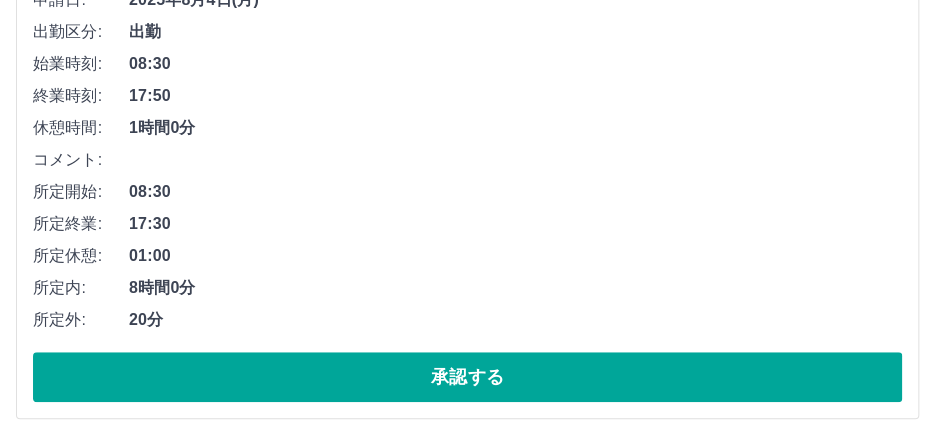 scroll, scrollTop: 349, scrollLeft: 0, axis: vertical 